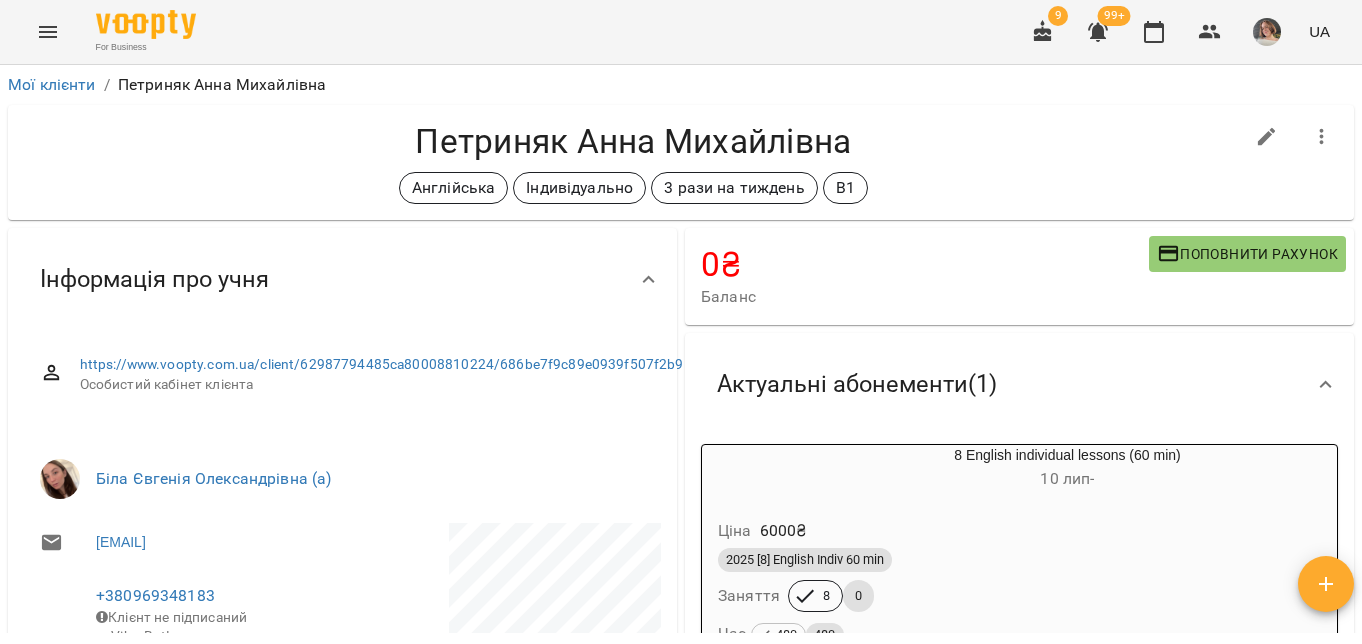 scroll, scrollTop: 0, scrollLeft: 0, axis: both 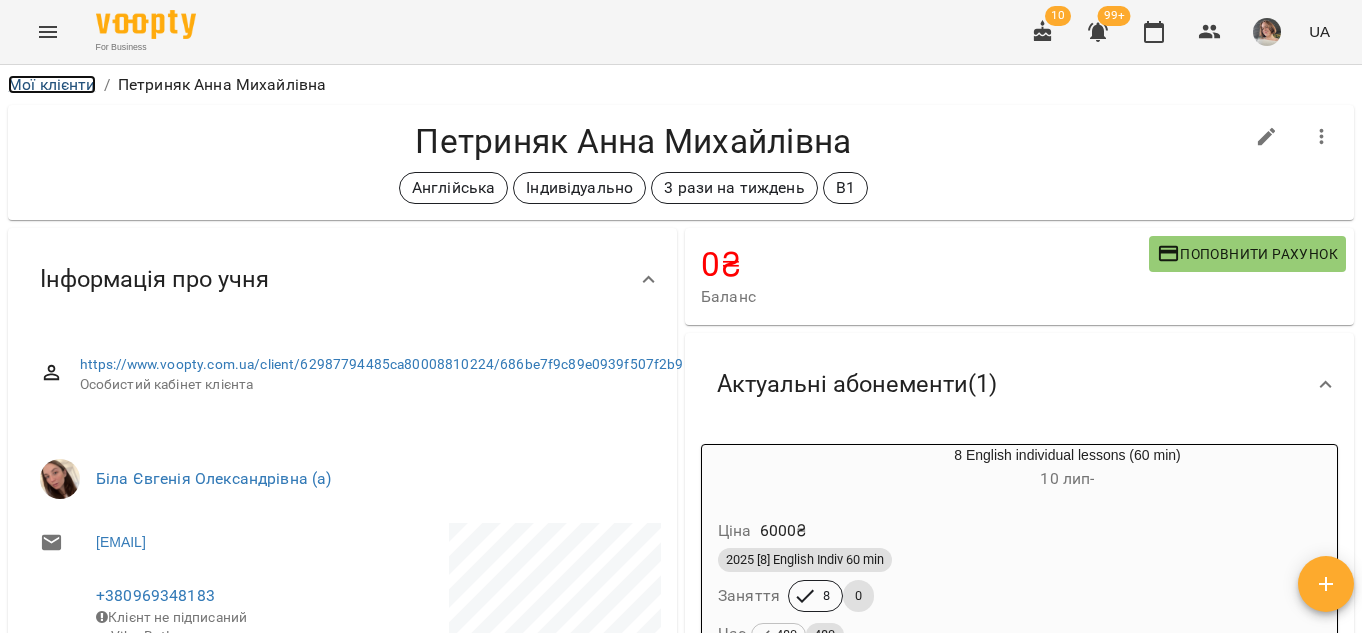 click on "Мої клієнти" at bounding box center (52, 84) 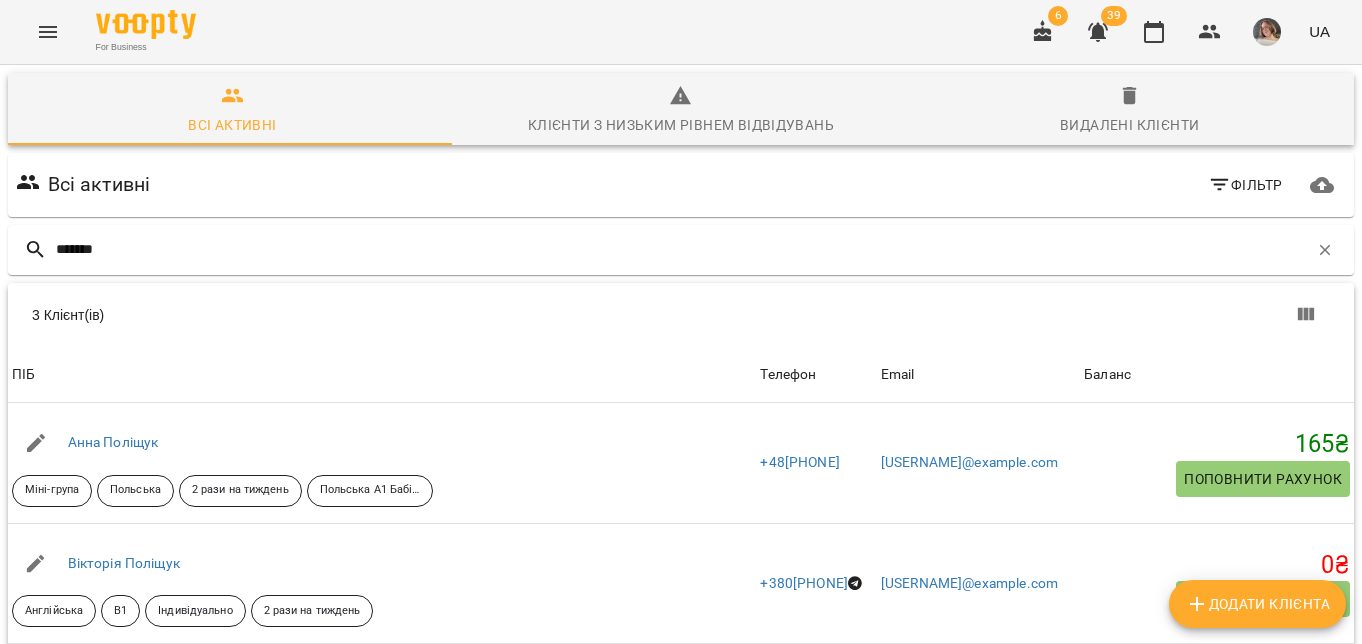 scroll, scrollTop: 0, scrollLeft: 0, axis: both 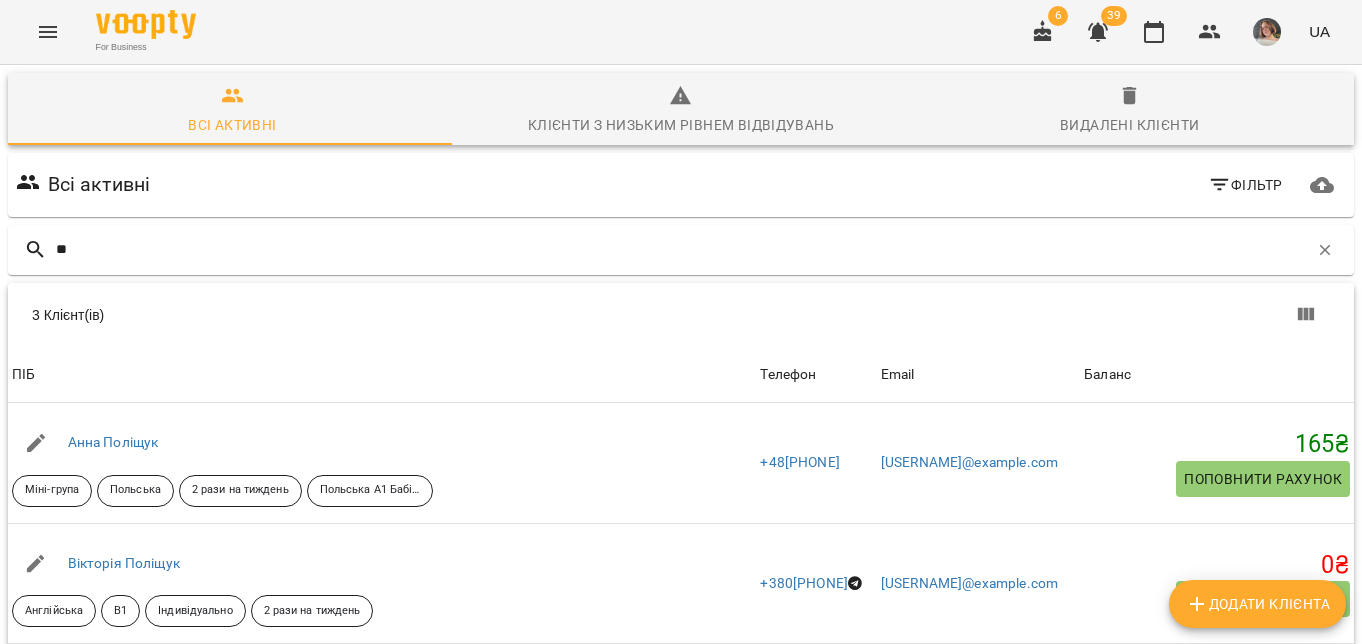 type on "*" 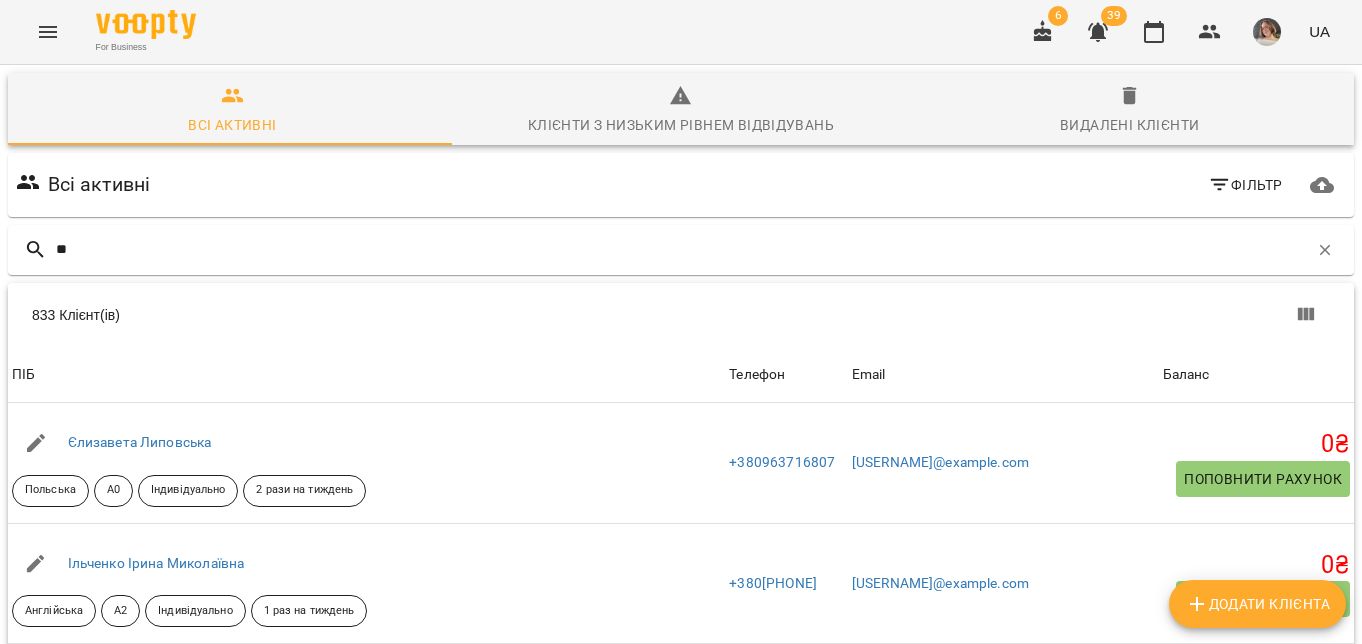 type on "*" 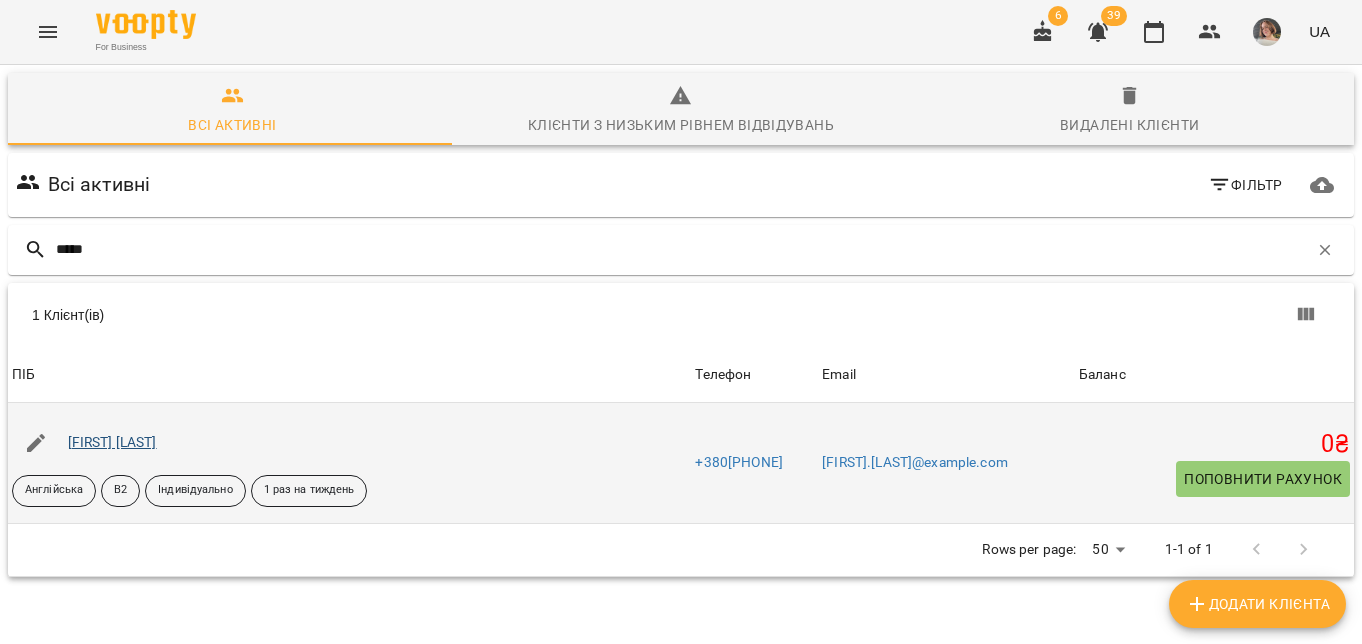 type on "*****" 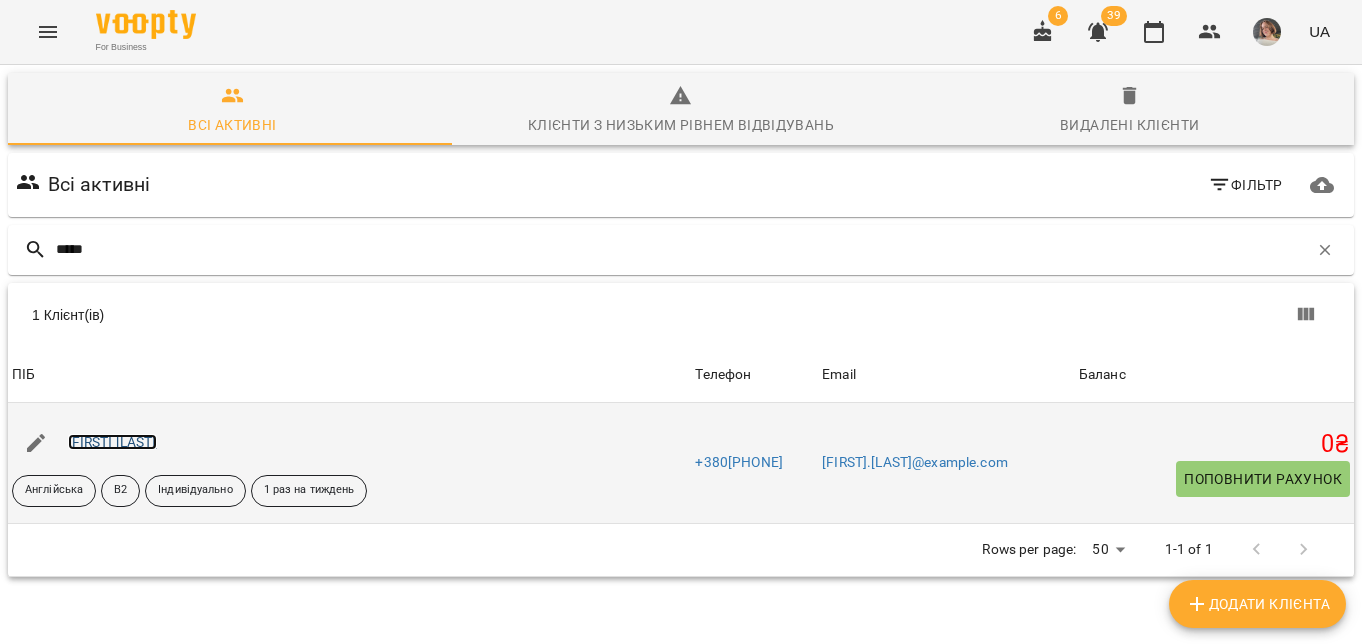 click on "[FIRST] [LAST]" at bounding box center [112, 442] 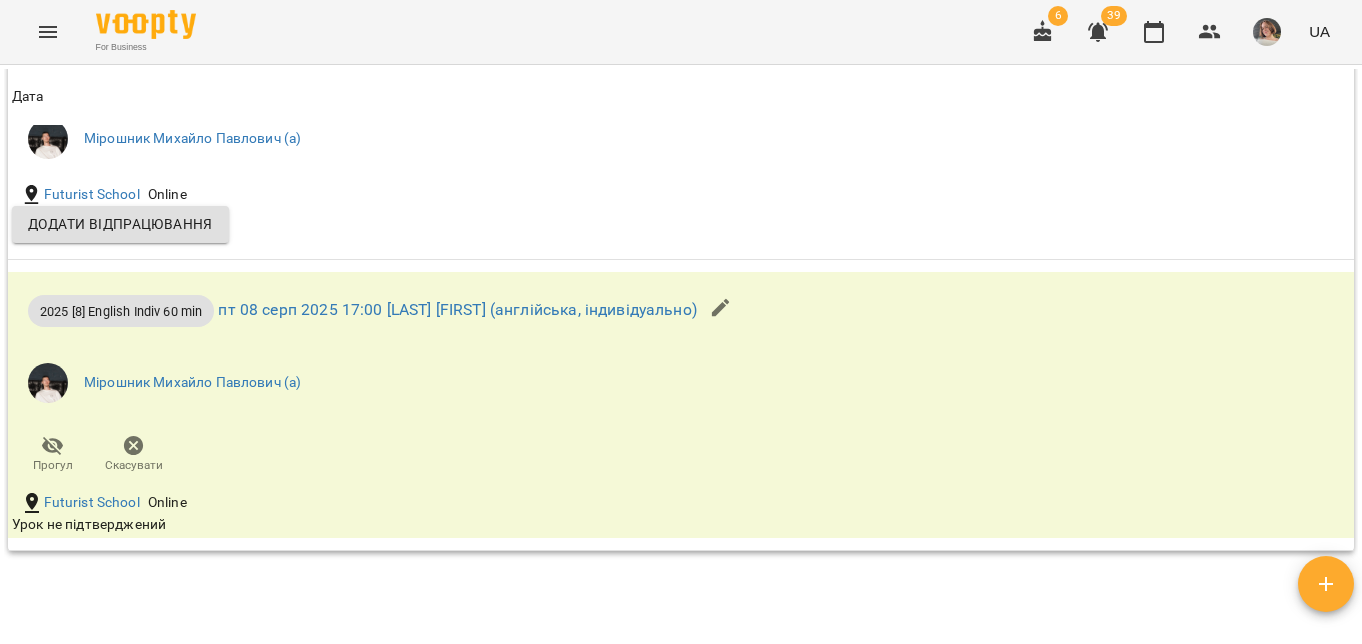 scroll, scrollTop: 2043, scrollLeft: 0, axis: vertical 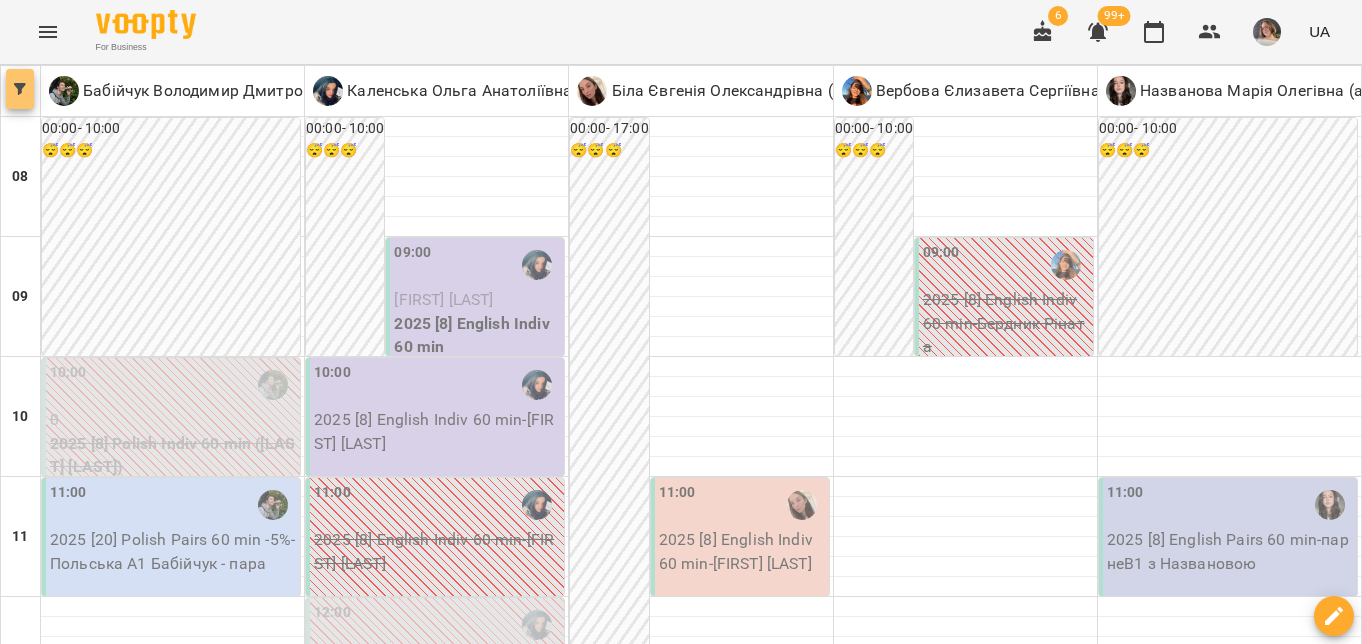 click at bounding box center [20, 89] 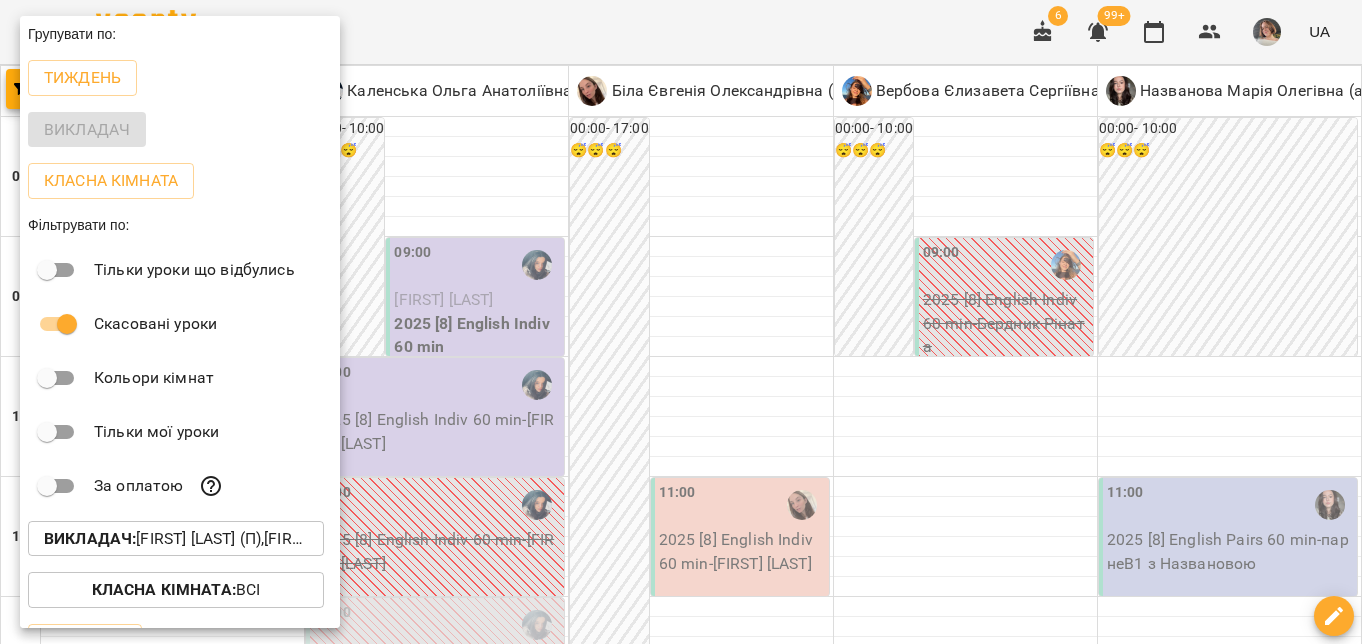 click on "Викладач :  Бабійчук Володимир Дмитрович (п),Біла Євгенія Олександрівна (а),Вербова Єлизавета Сергіївна (а),Каленська Ольга Анатоліївна (а),Названова Марія Олегівна (а)" at bounding box center [176, 539] 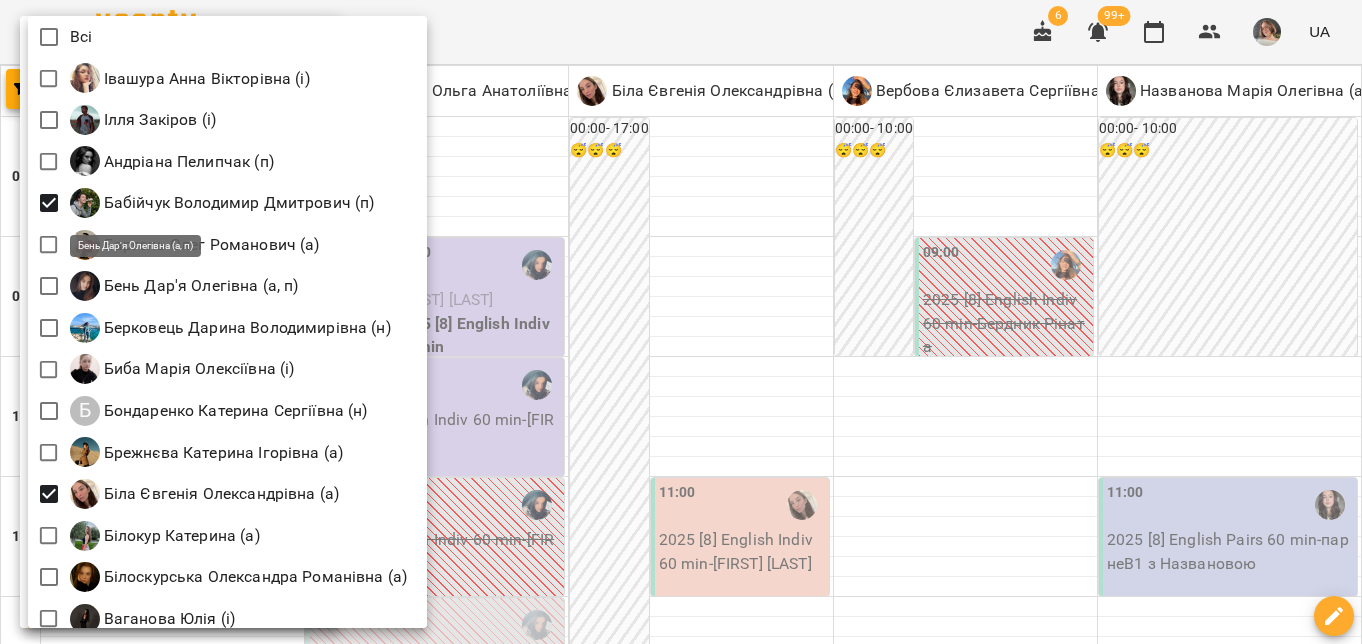 scroll, scrollTop: 70, scrollLeft: 0, axis: vertical 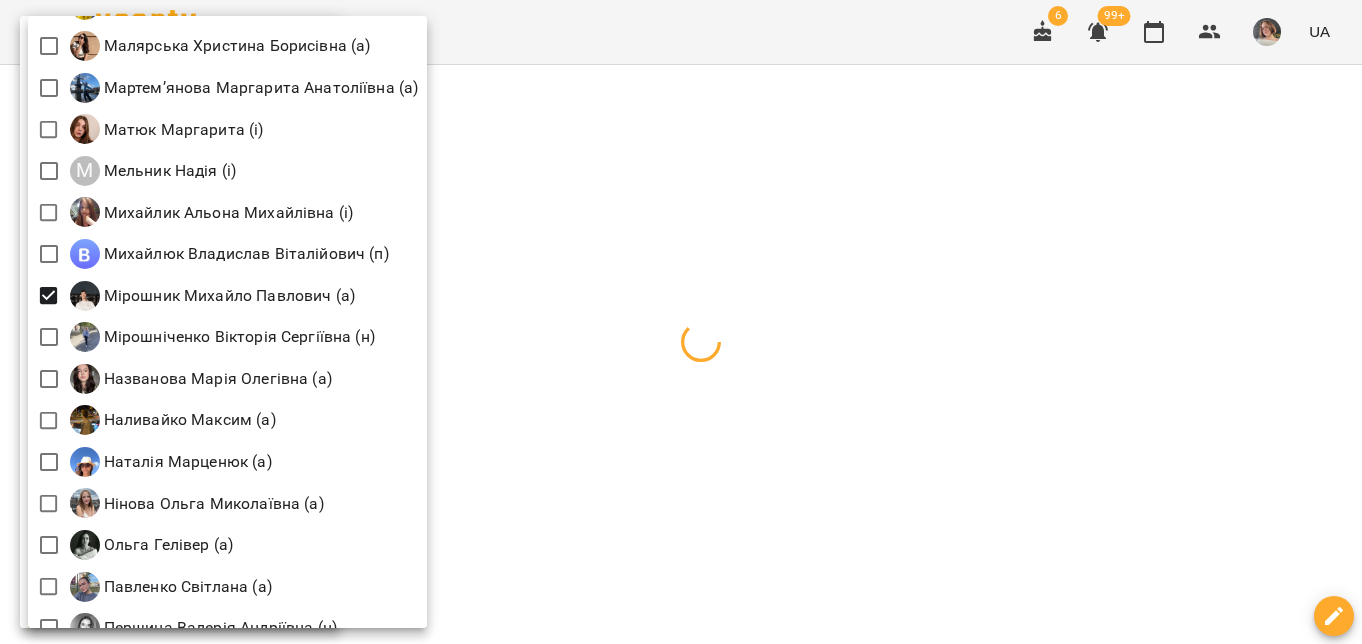 click at bounding box center [681, 322] 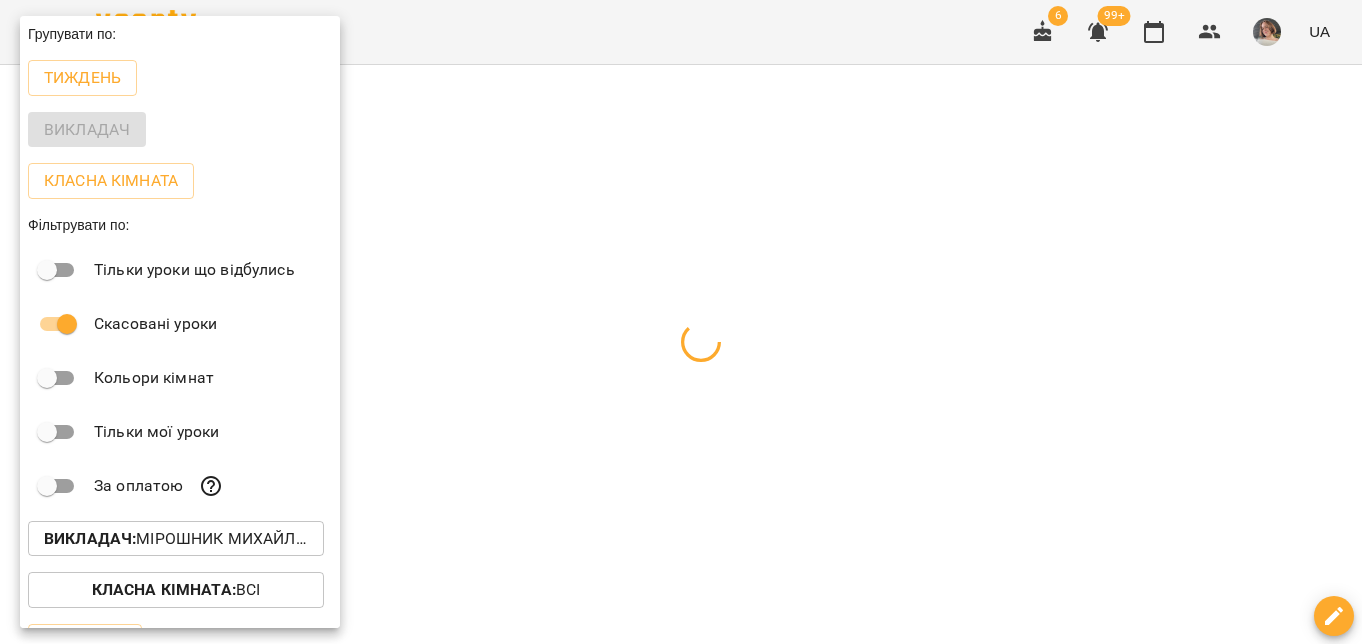 click at bounding box center (681, 322) 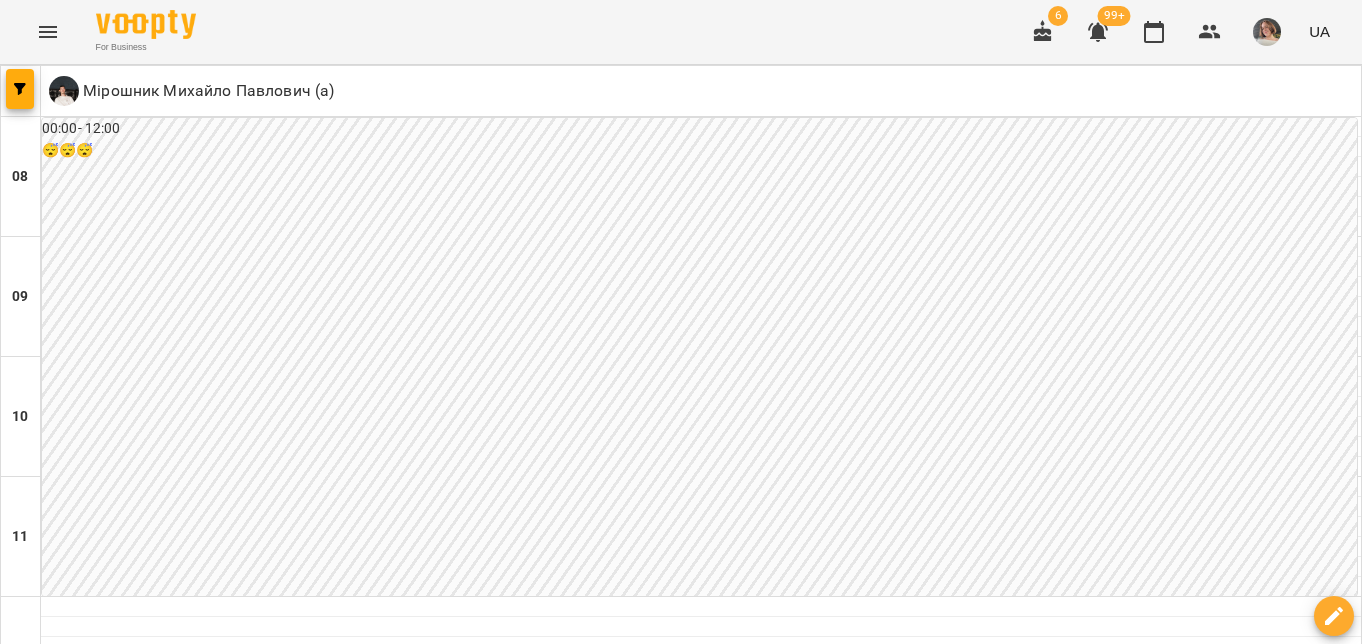 scroll, scrollTop: 0, scrollLeft: 0, axis: both 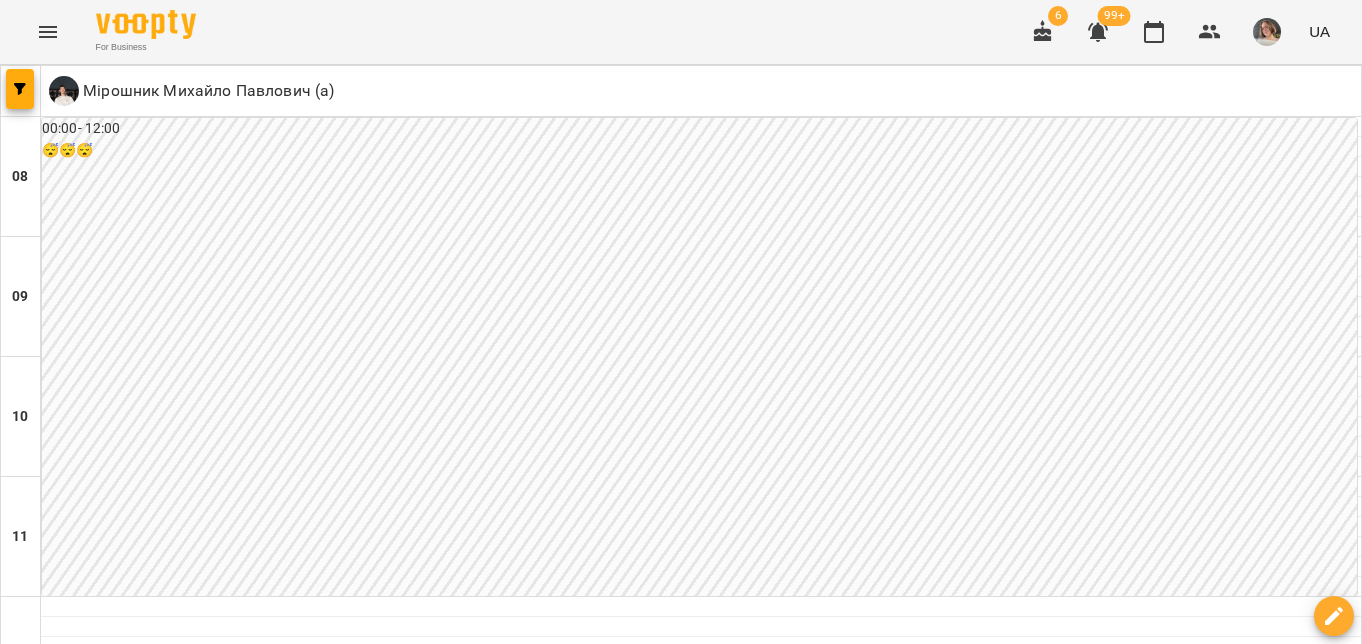 click on "17:00" at bounding box center [361, 1225] 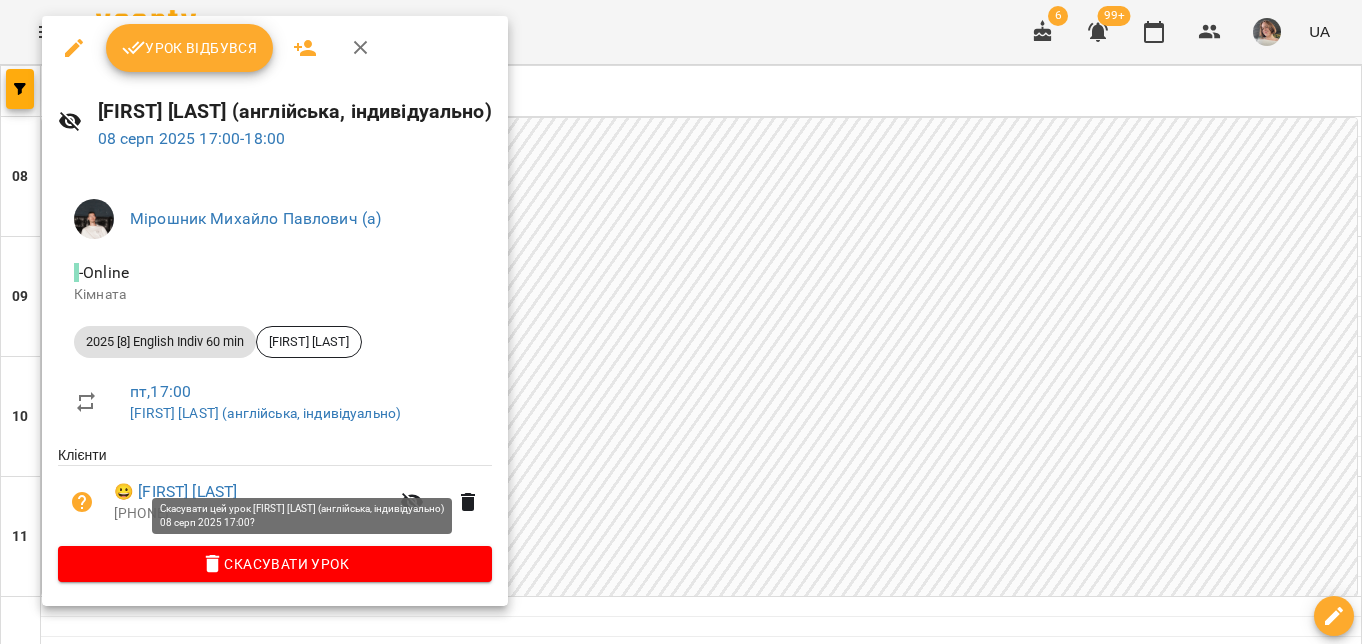 click on "Скасувати Урок" at bounding box center [275, 564] 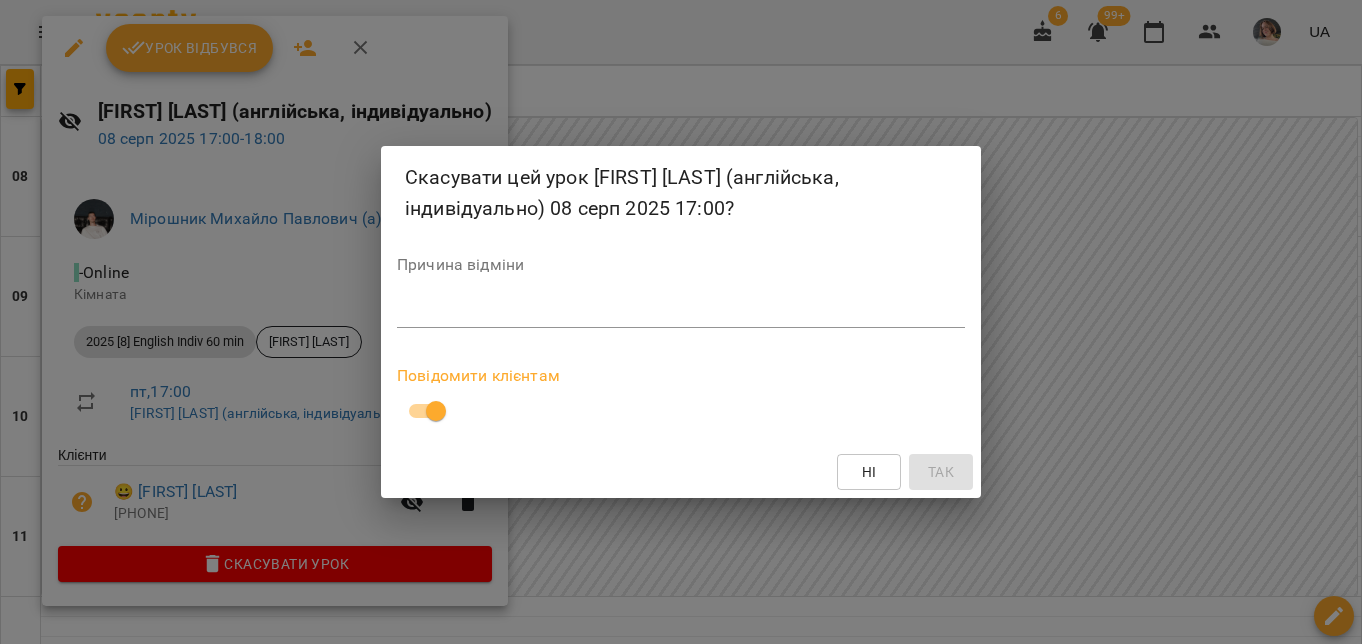 click at bounding box center (681, 311) 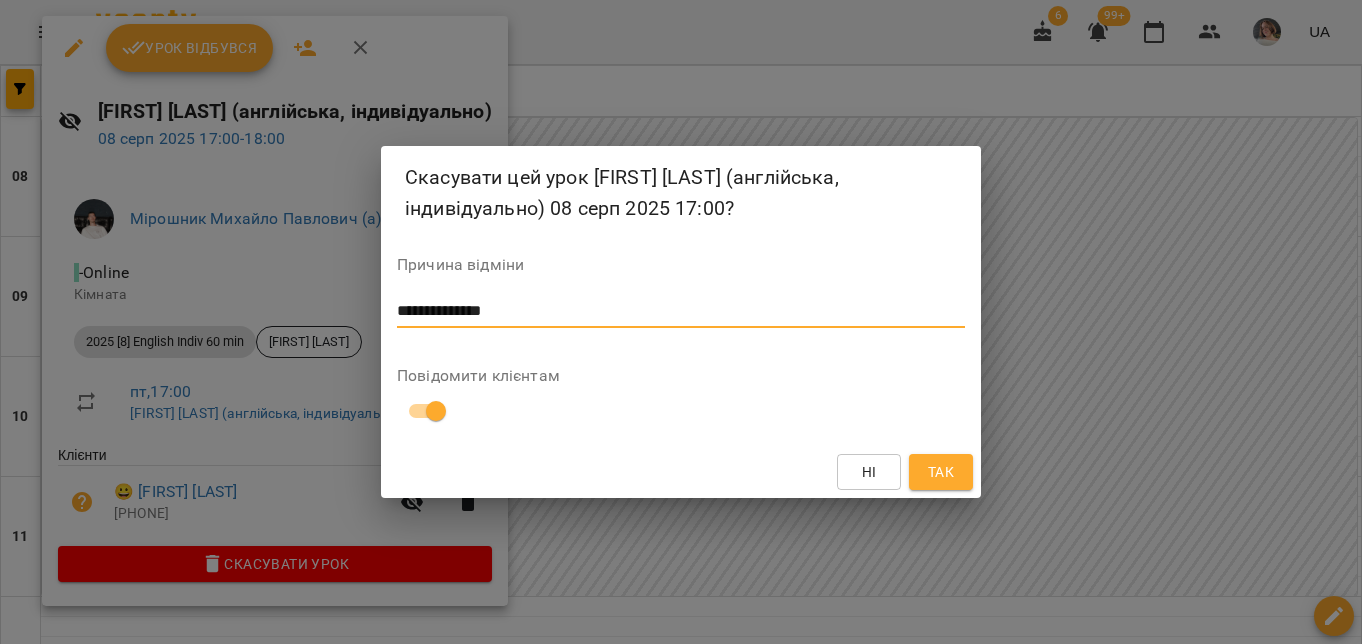 type on "**********" 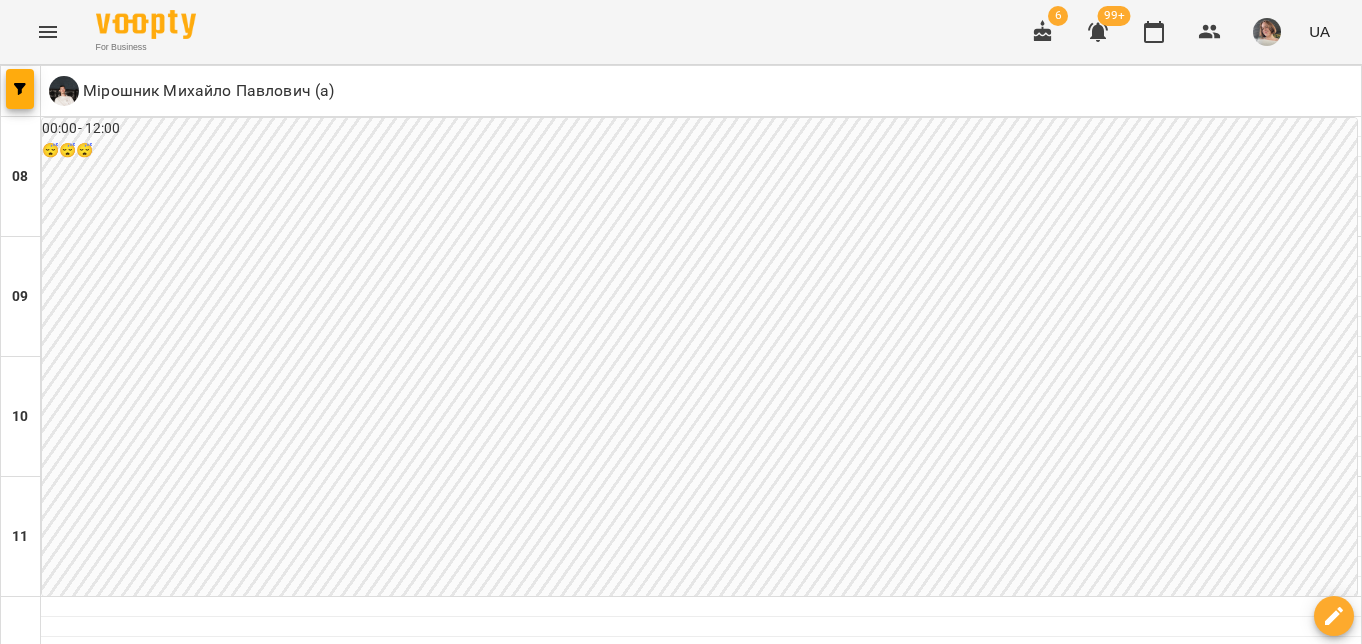 scroll, scrollTop: 0, scrollLeft: 0, axis: both 